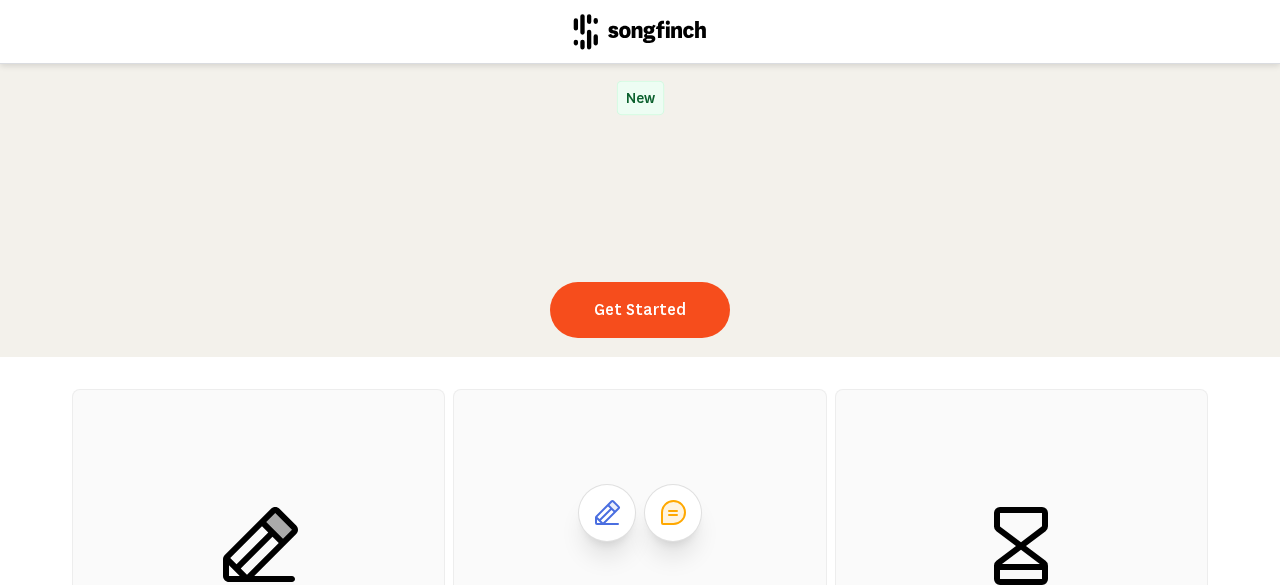 scroll, scrollTop: 0, scrollLeft: 0, axis: both 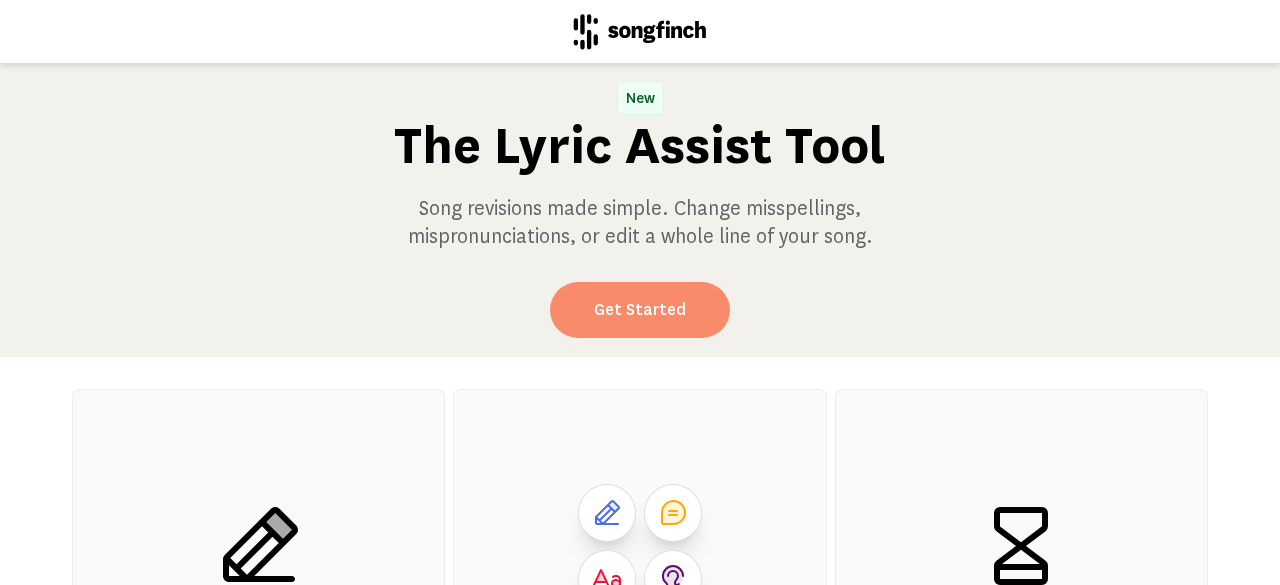 click on "Get Started" at bounding box center [640, 310] 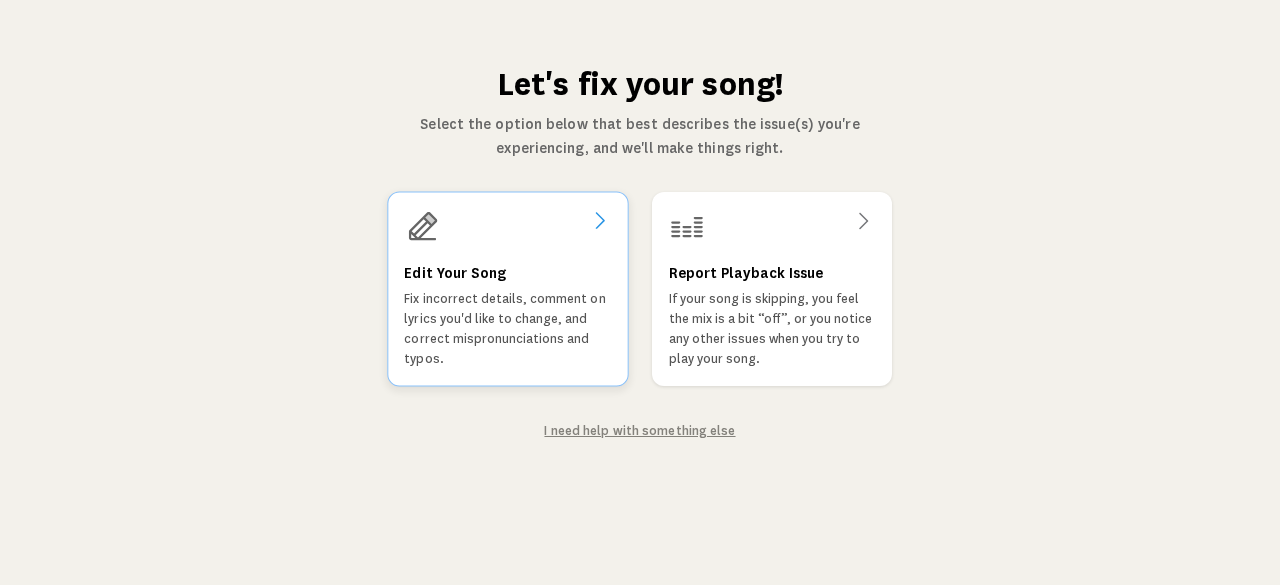 click on "Edit Your Song Fix incorrect details, comment on lyrics you'd like to change, and correct mispronunciations and typos." at bounding box center [507, 315] 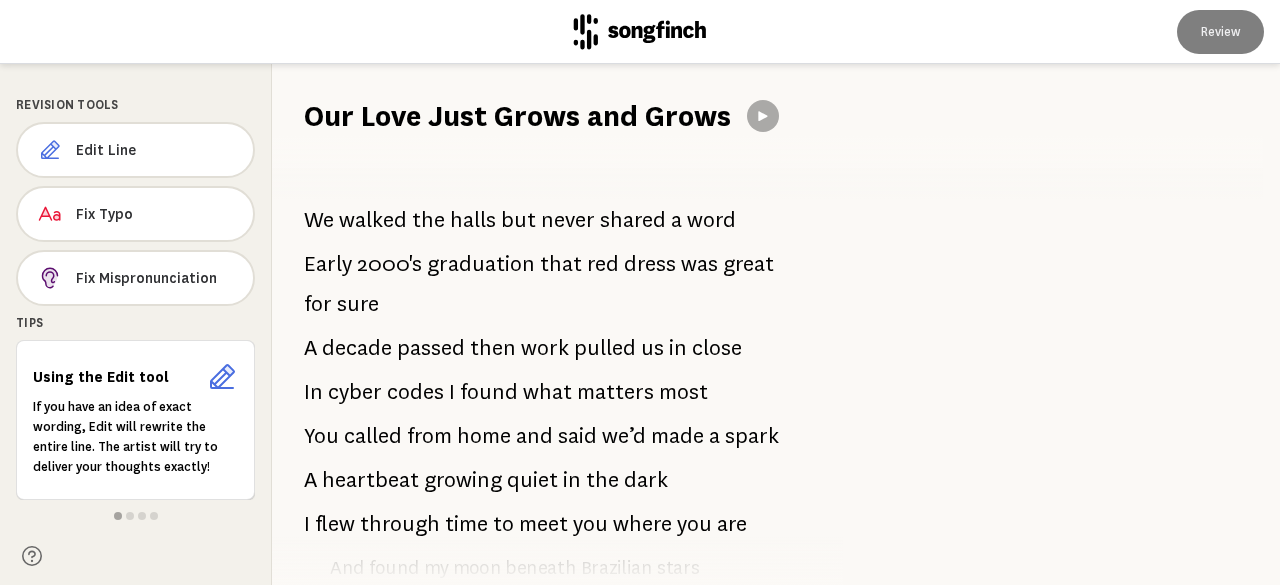 click on "2000's" at bounding box center (389, 264) 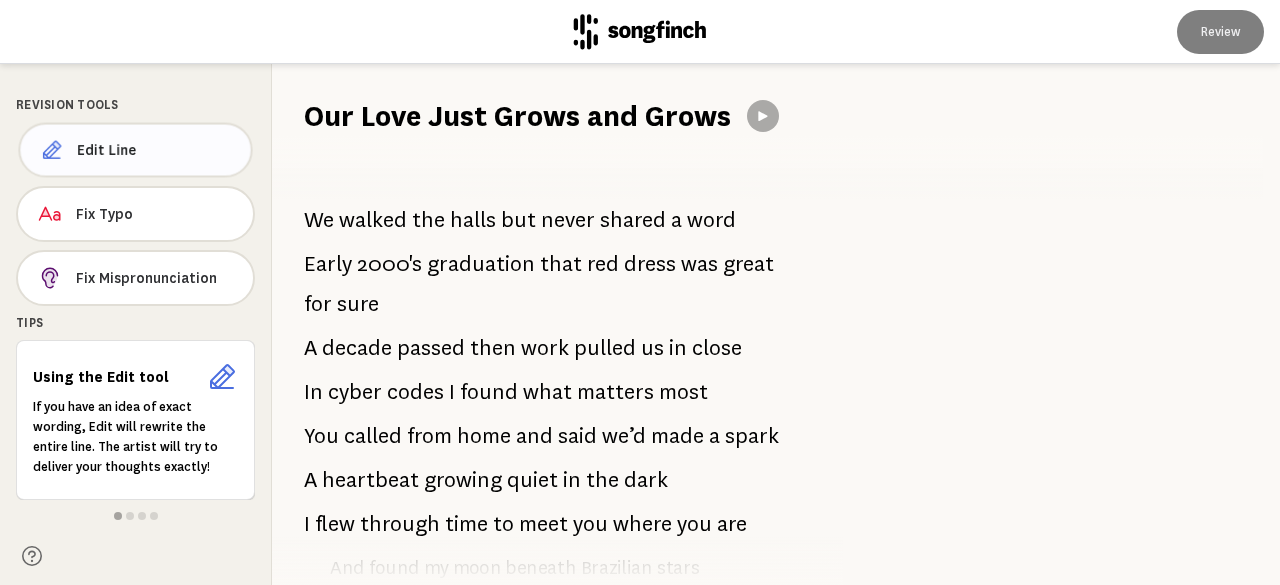 click on "Edit Line" at bounding box center [156, 150] 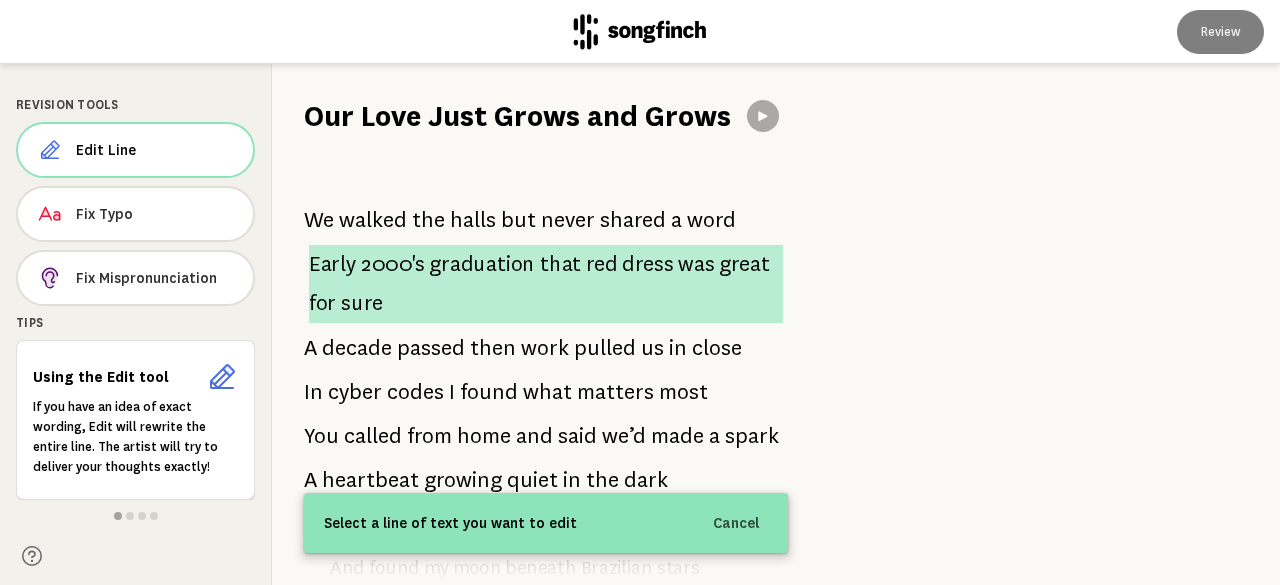 click on "2000's" at bounding box center [393, 264] 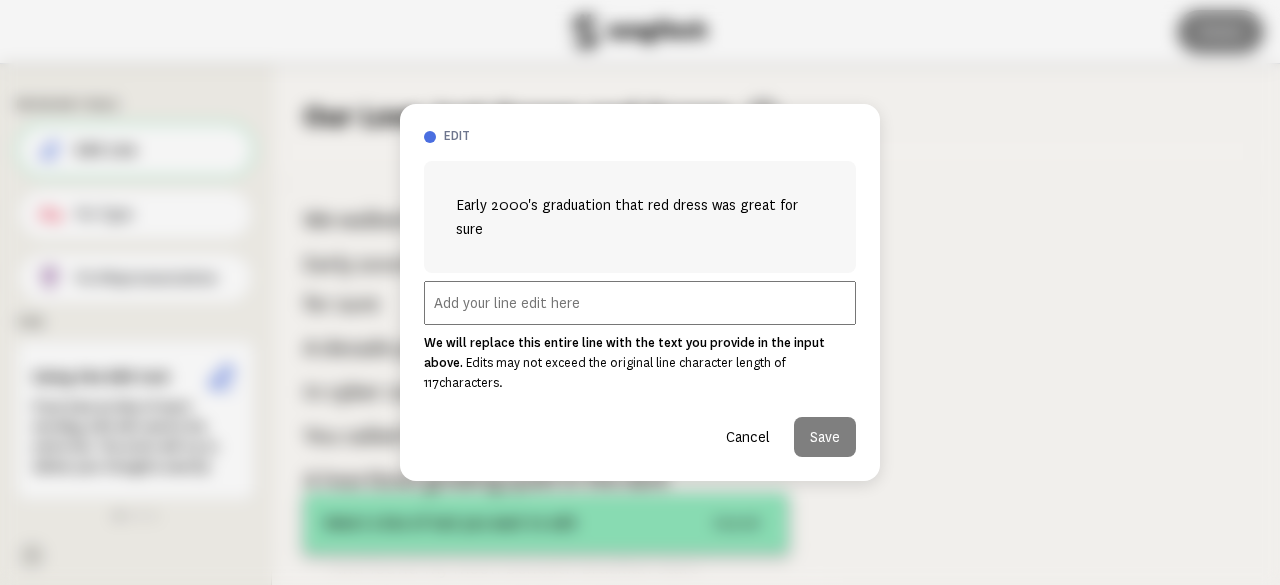 click at bounding box center (640, 303) 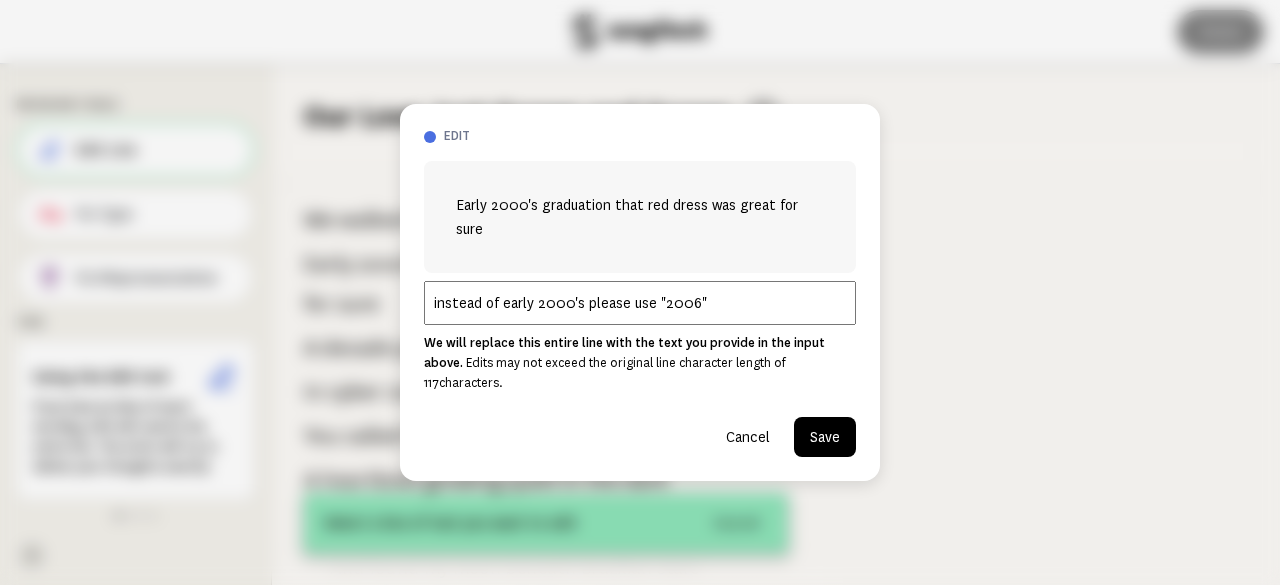 type on "instead of early 2000's please use "2006"" 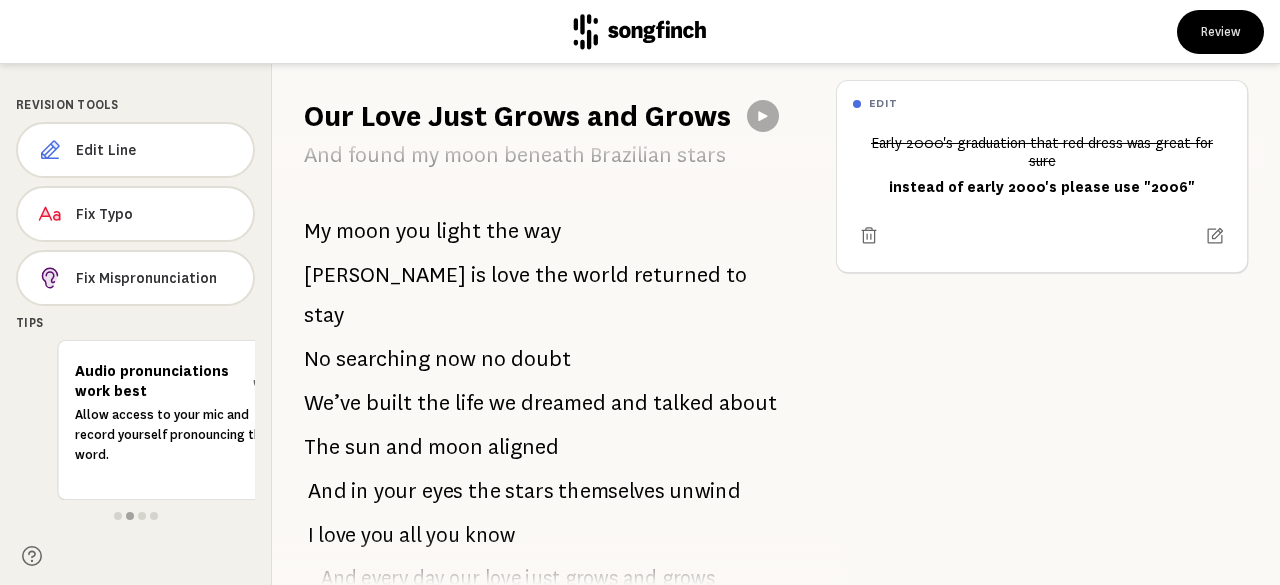 scroll, scrollTop: 414, scrollLeft: 0, axis: vertical 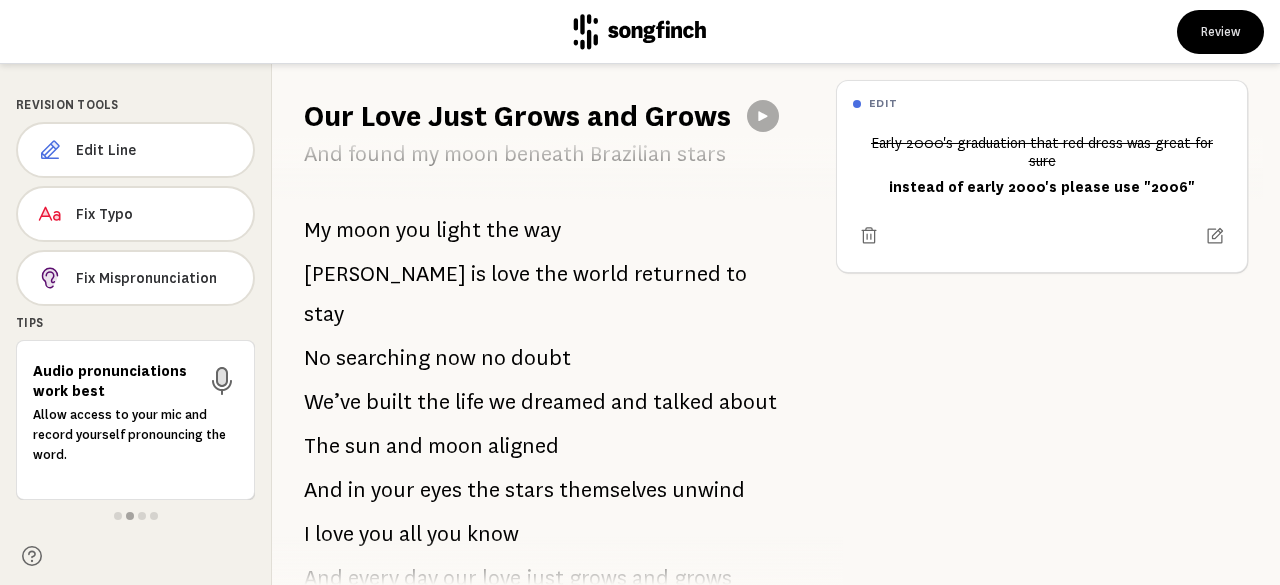 click on "light" at bounding box center (458, 230) 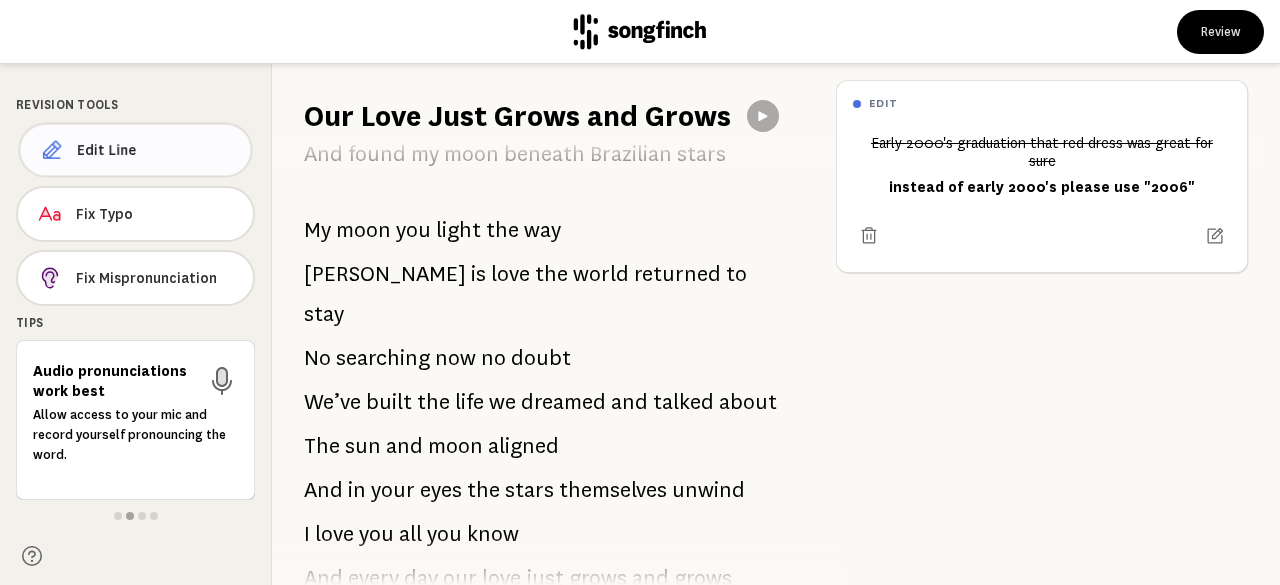 click on "Edit Line" at bounding box center (156, 150) 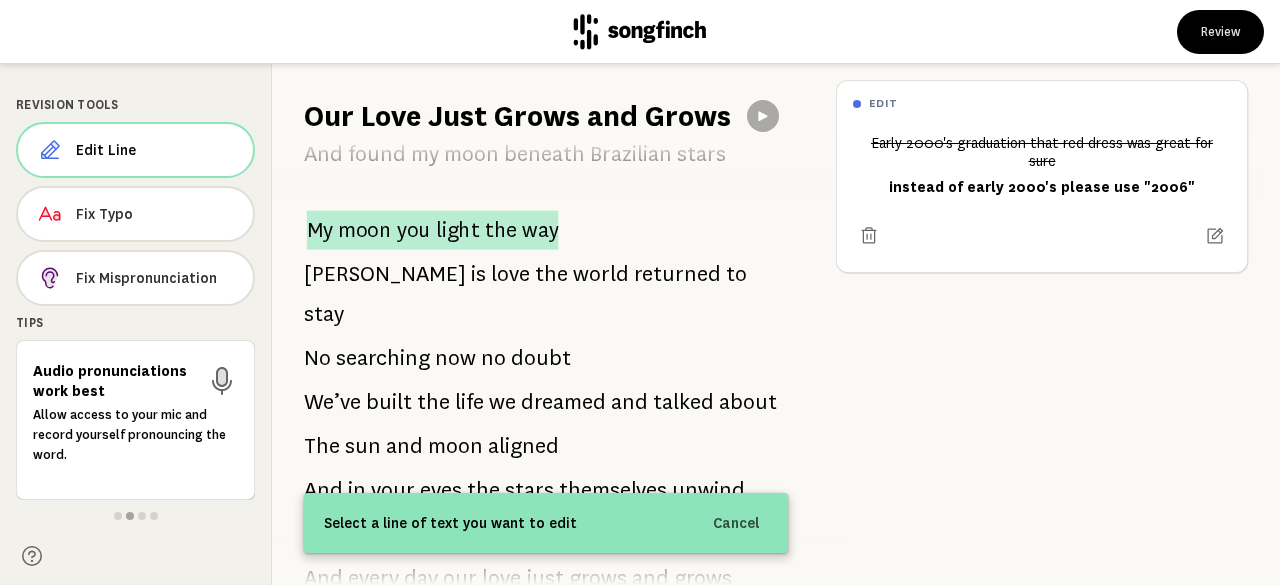 click on "moon" at bounding box center (365, 229) 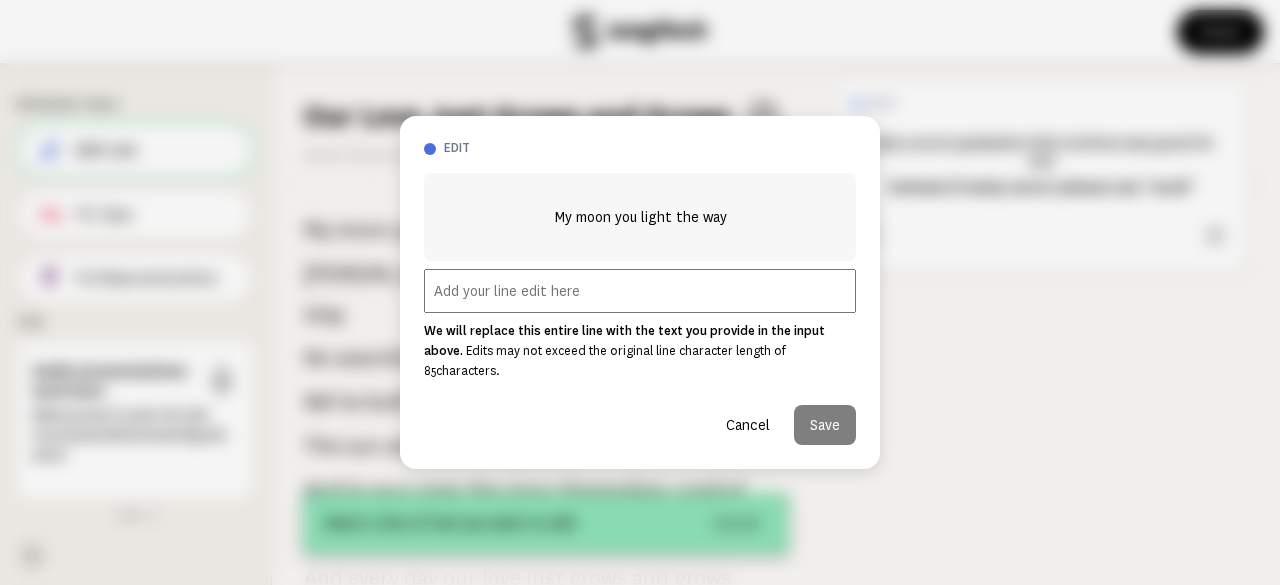 click at bounding box center (640, 291) 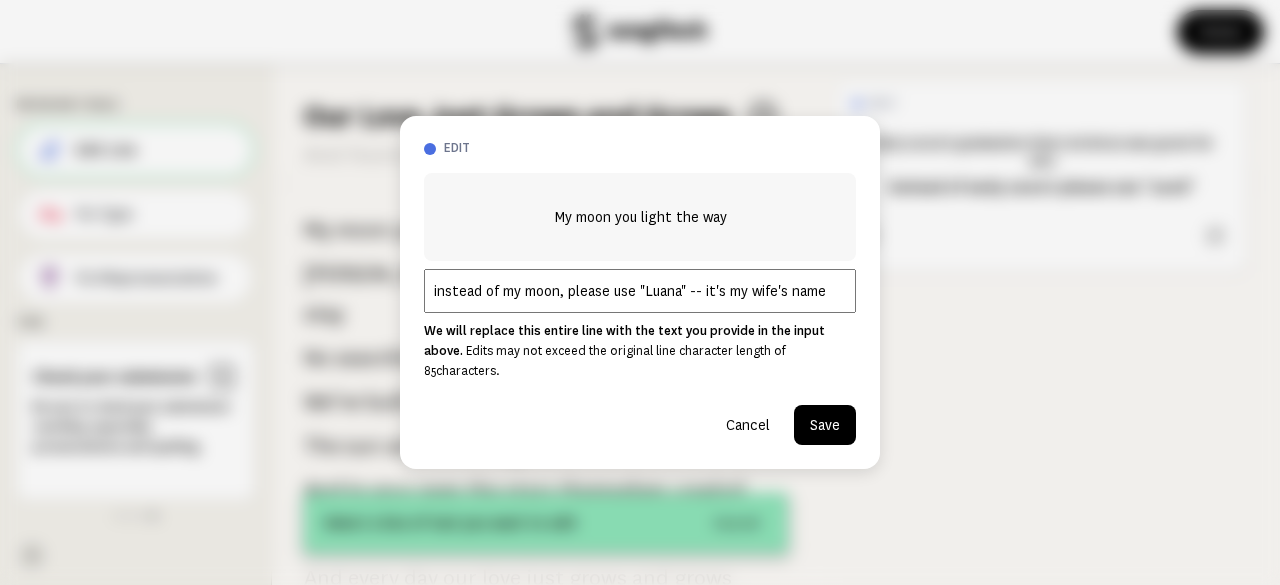 type on "instead of my moon, please use "Luana" -- it's my wife's name" 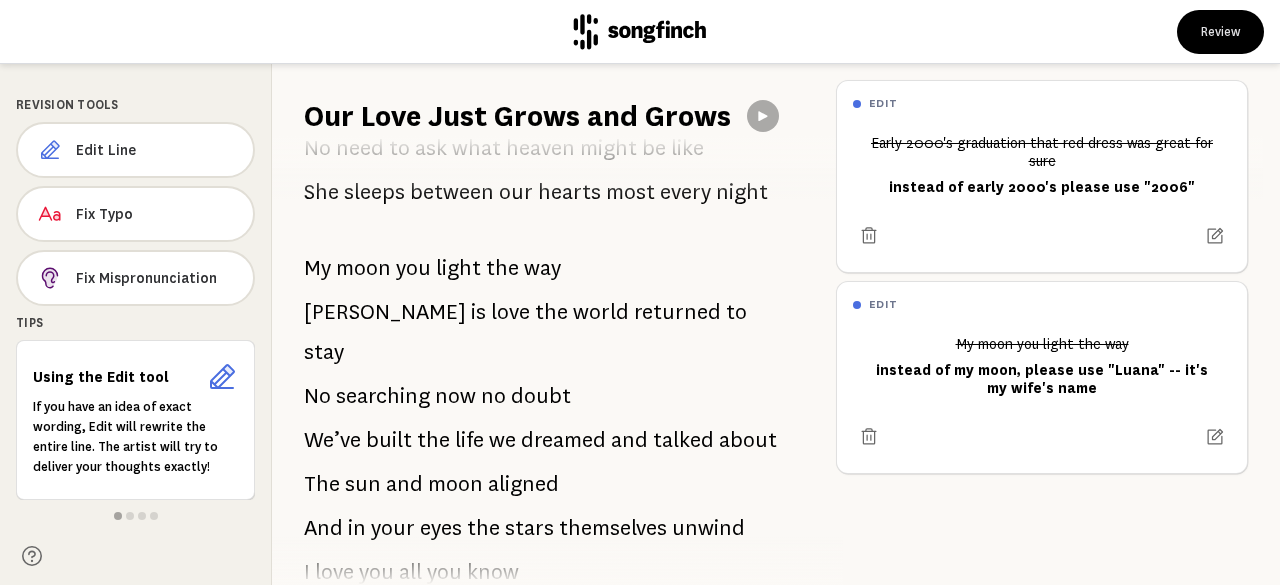 scroll, scrollTop: 1219, scrollLeft: 0, axis: vertical 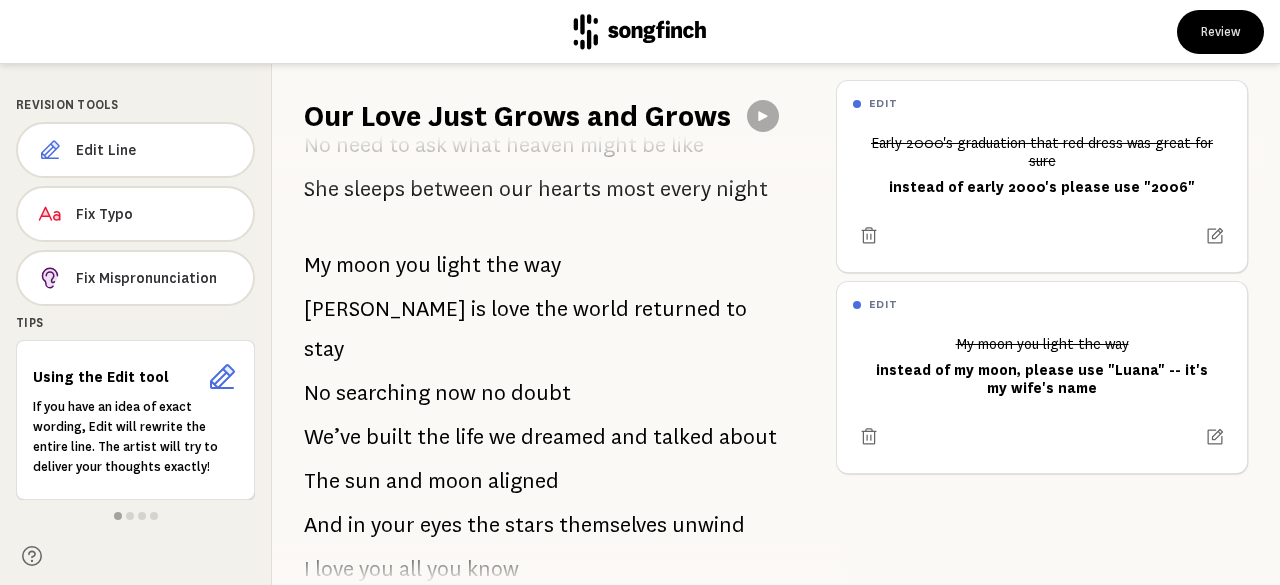 click on "moon" at bounding box center [363, 265] 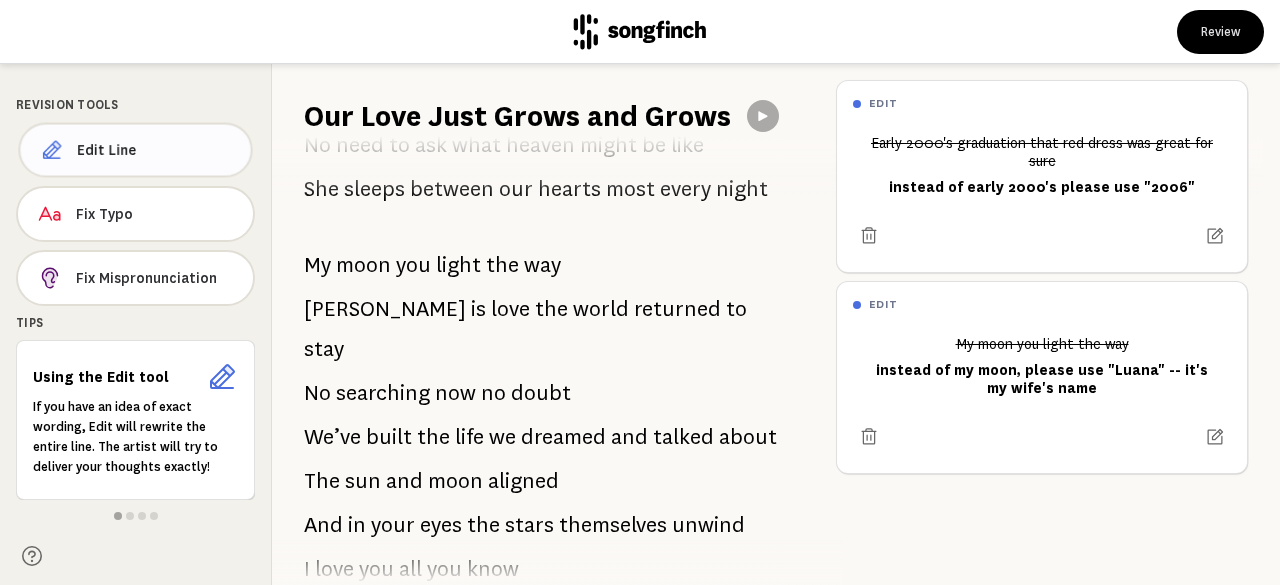click on "Edit Line" at bounding box center (135, 150) 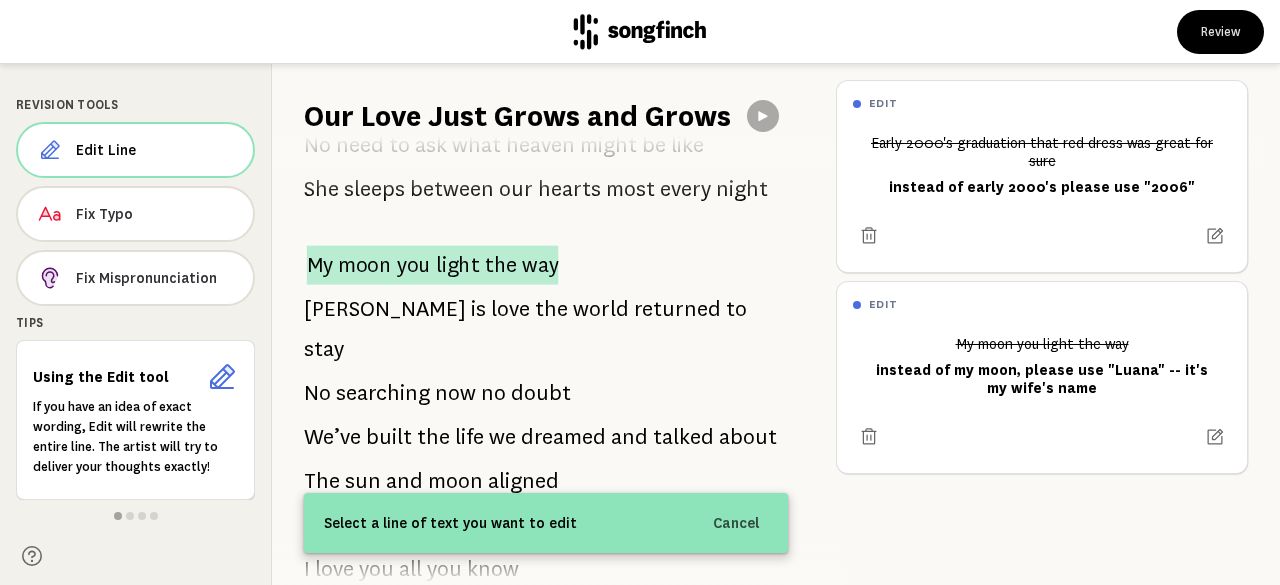 click on "moon" at bounding box center (365, 264) 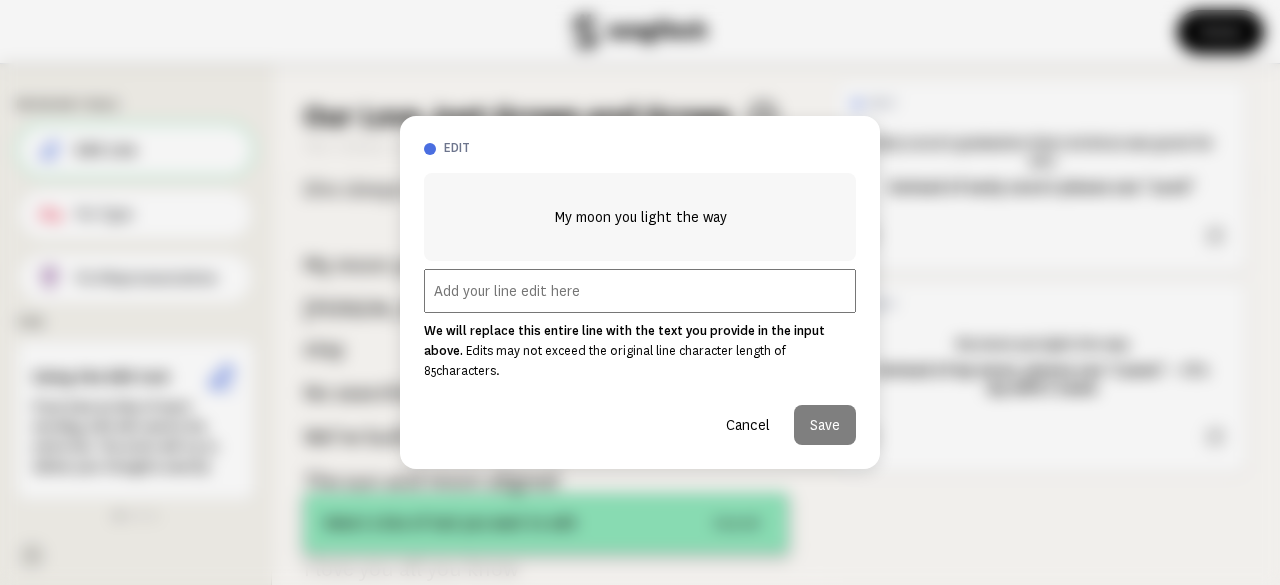 click at bounding box center (640, 291) 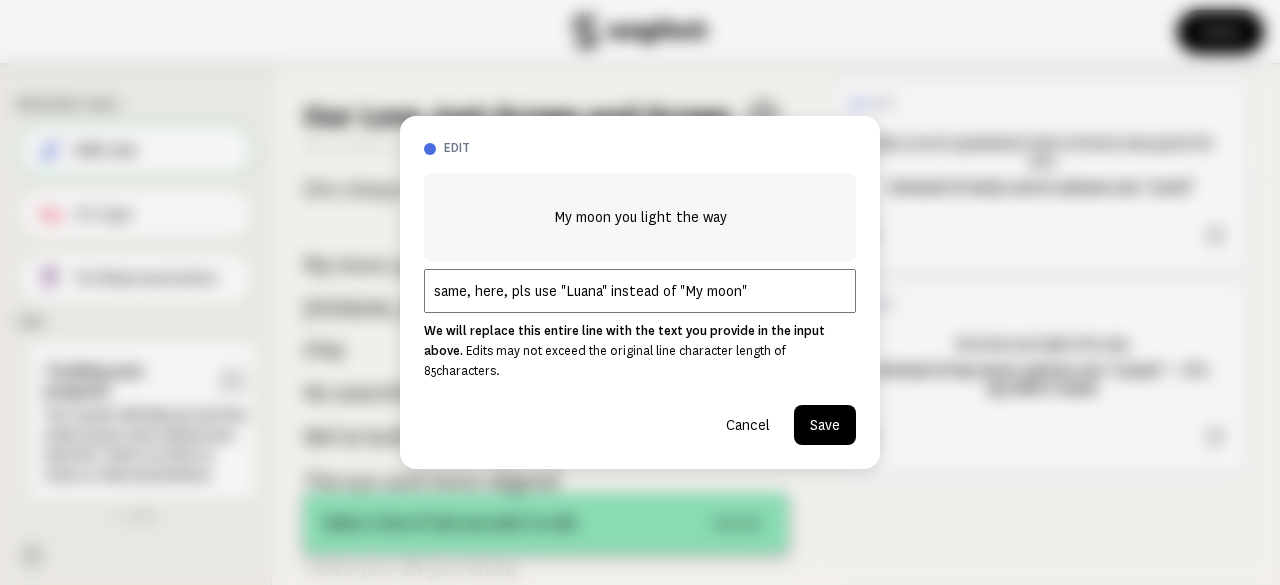 type on "same, here, pls use "Luana" instead of "My moon"" 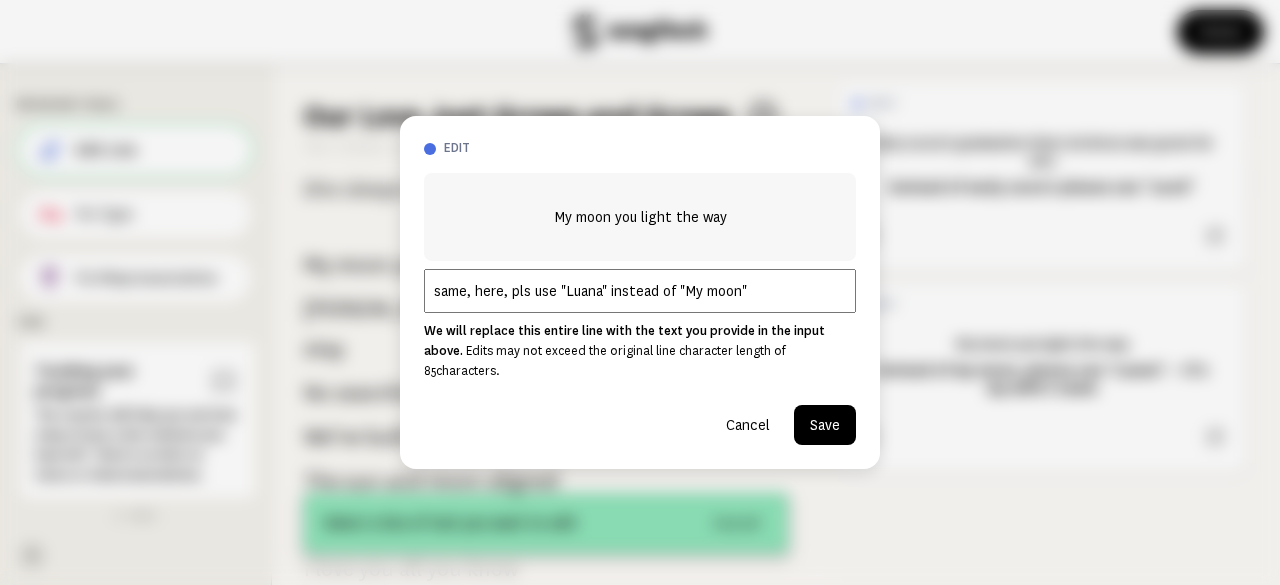 click on "Save" at bounding box center [825, 425] 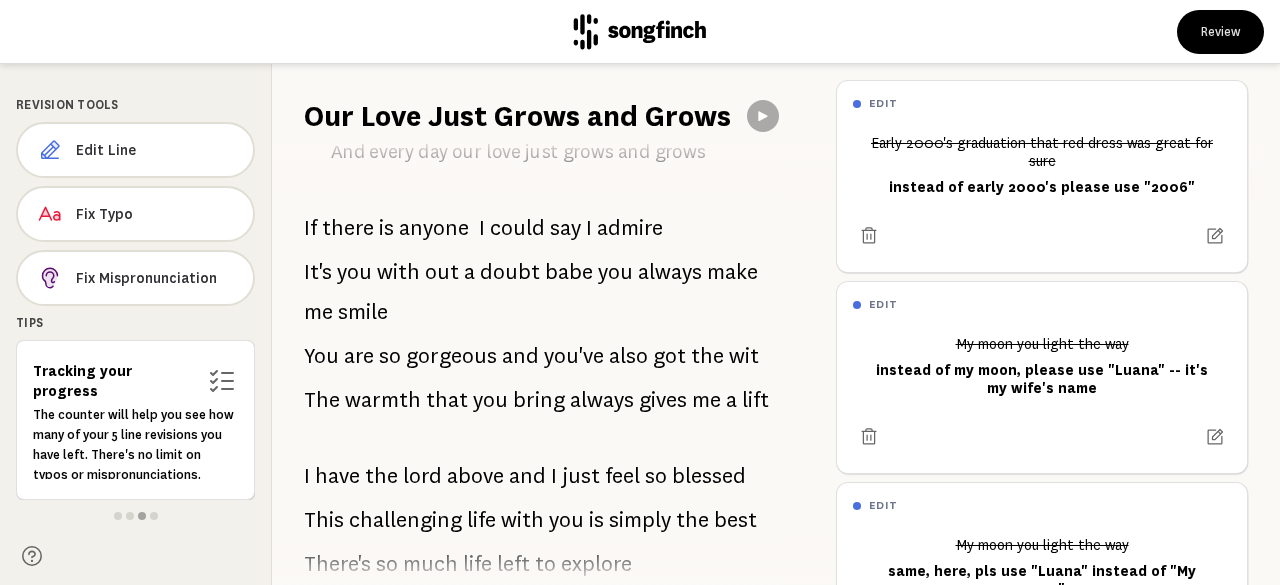 scroll, scrollTop: 1669, scrollLeft: 0, axis: vertical 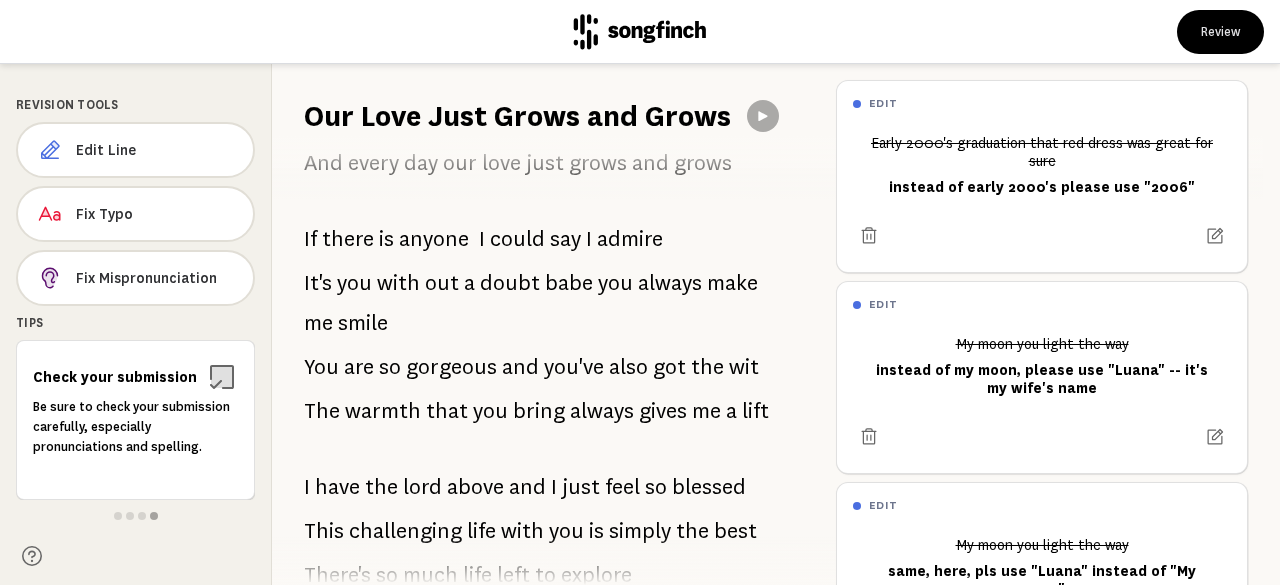 click on "babe" at bounding box center (569, 283) 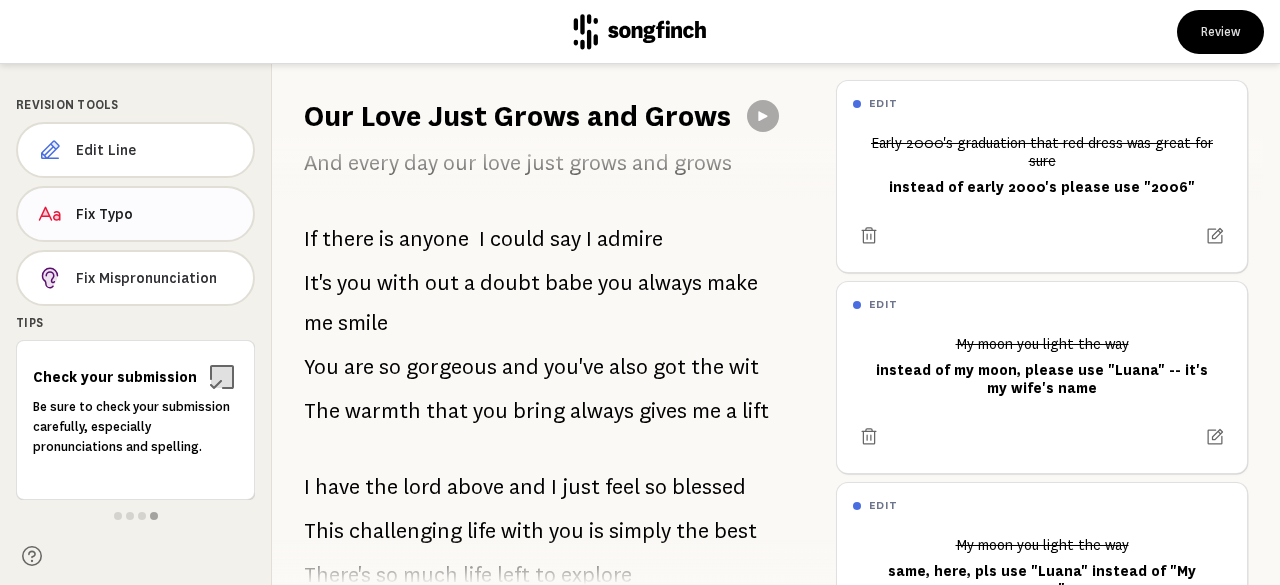 click on "Fix Typo" at bounding box center (156, 214) 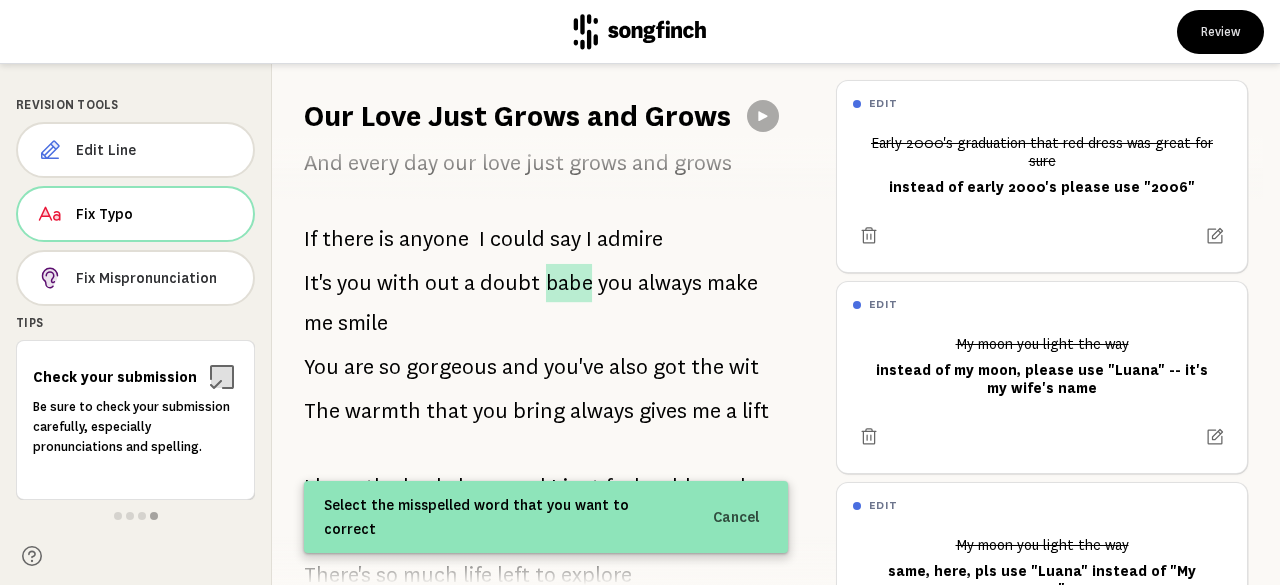 click on "babe" at bounding box center [569, 283] 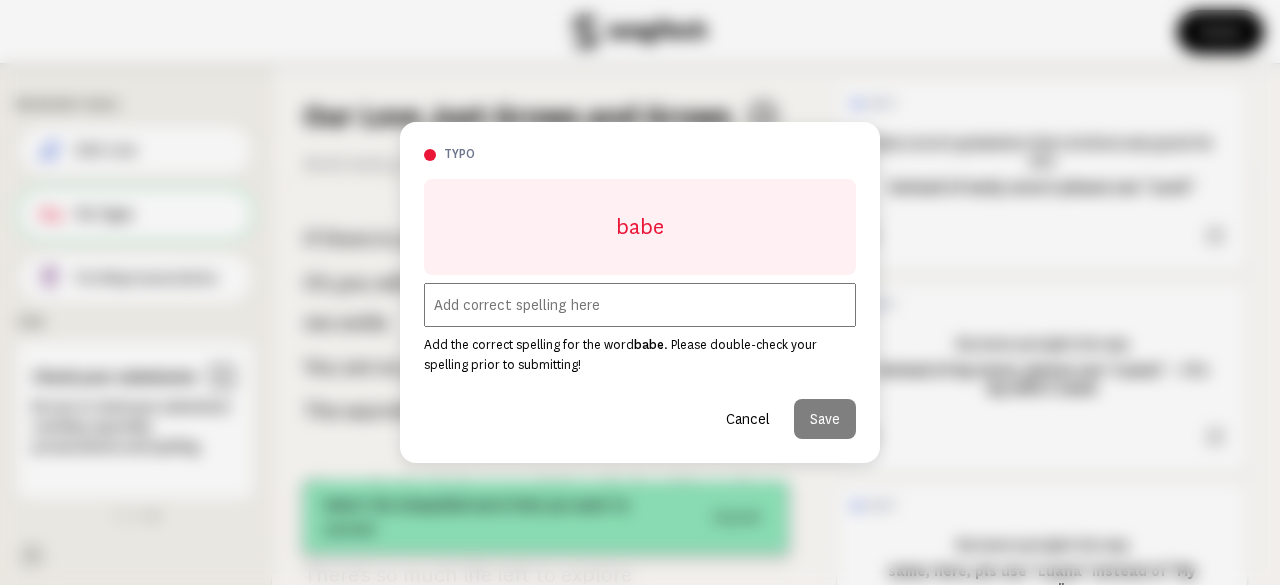 click on "Cancel" at bounding box center [748, 419] 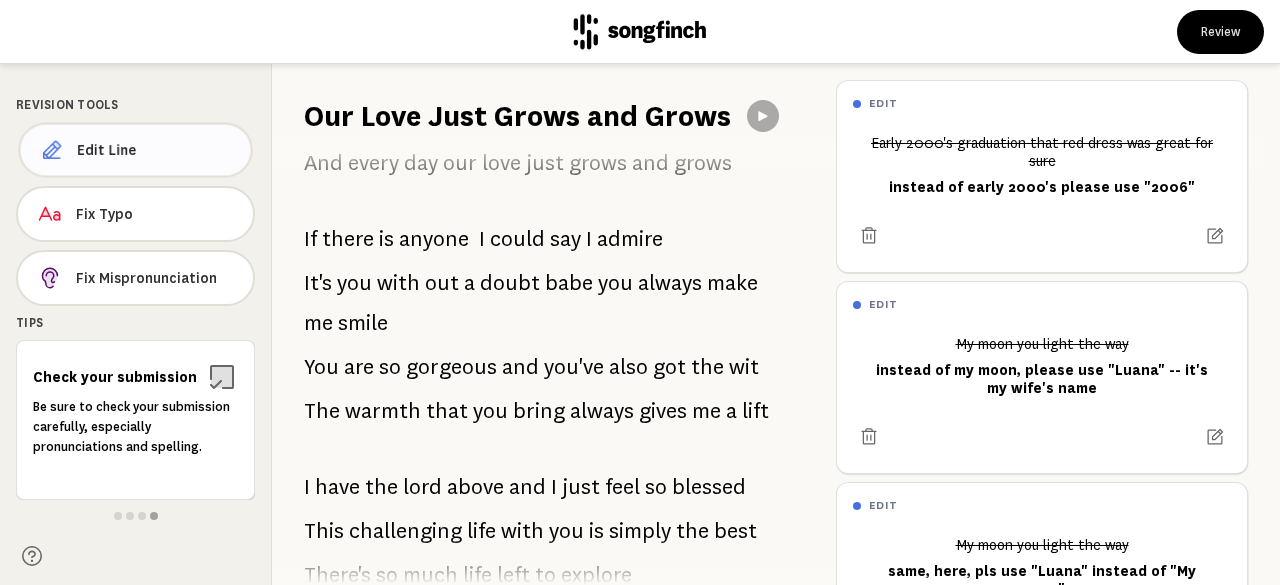 click on "Edit Line" at bounding box center (156, 150) 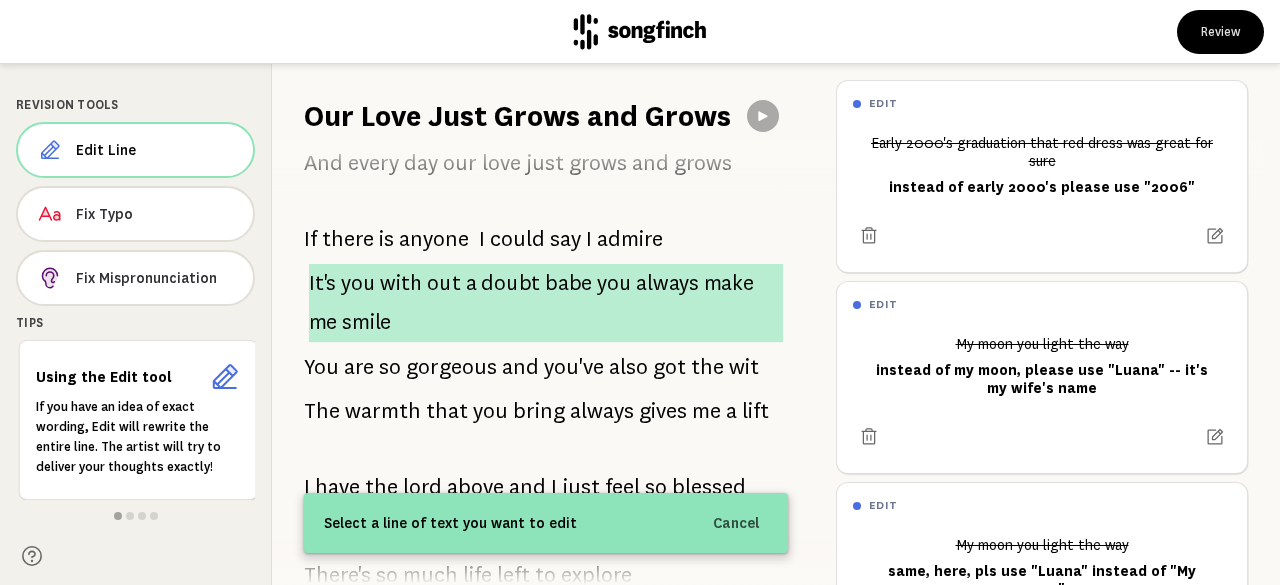 click on "doubt" at bounding box center (510, 283) 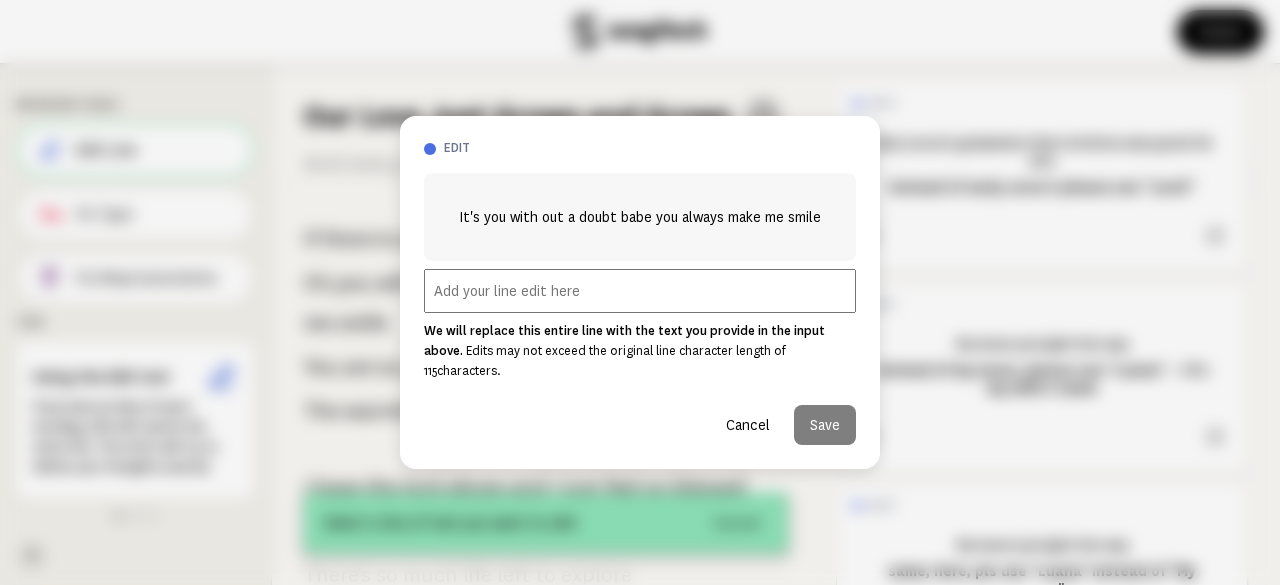 click at bounding box center (640, 291) 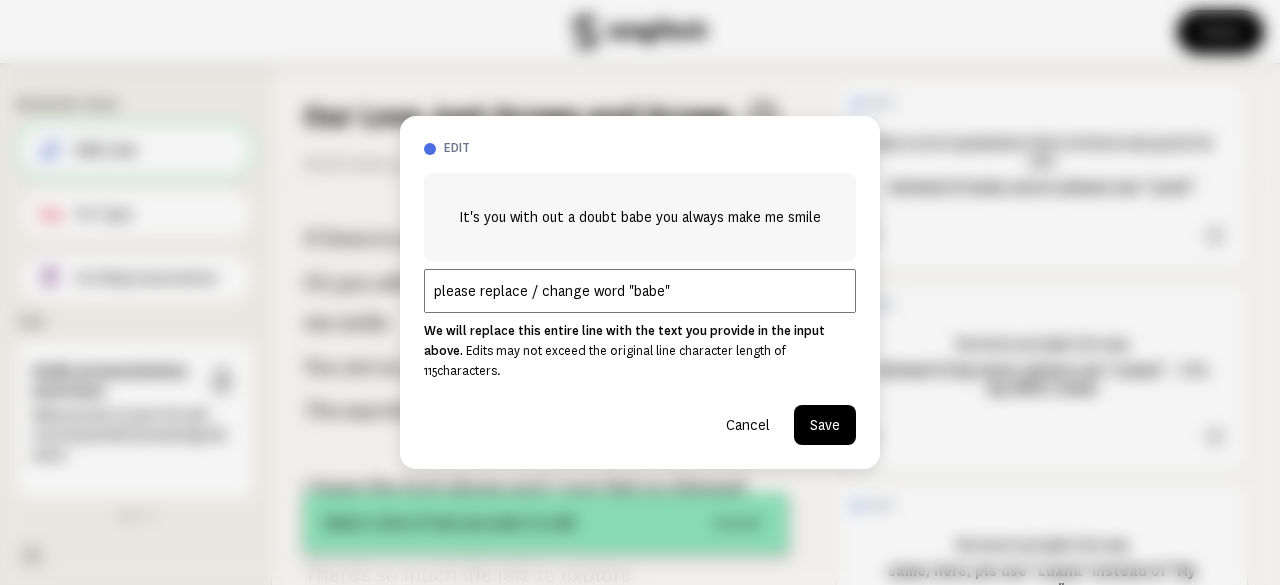 click on "please replace / change word "babe"" at bounding box center [640, 291] 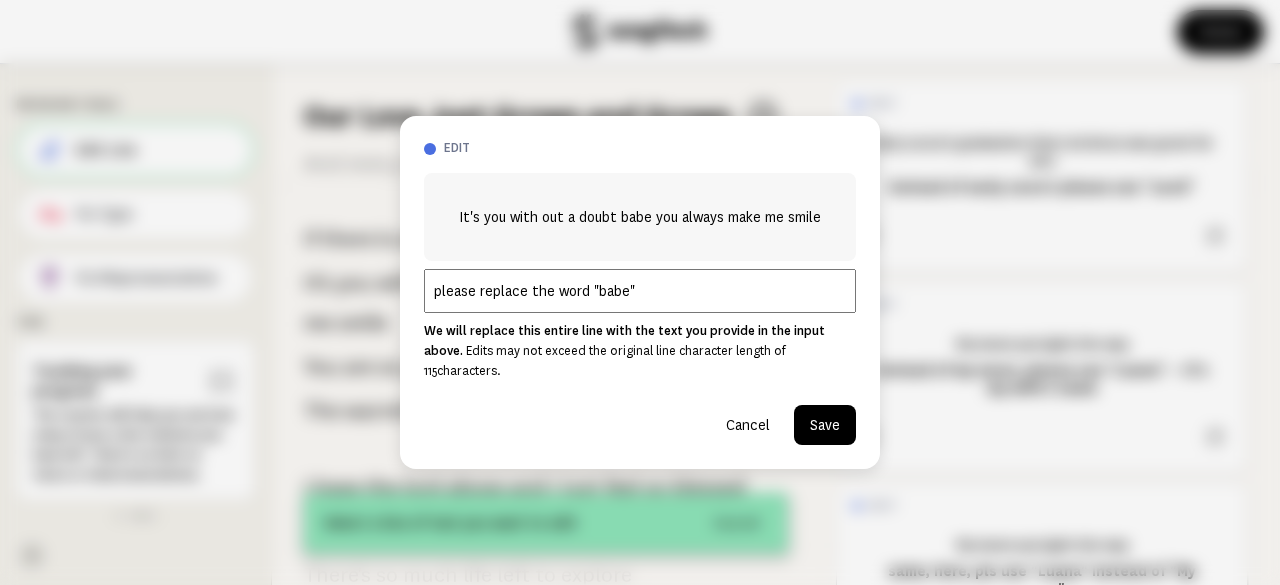 click on "please replace the word "babe"" at bounding box center [640, 291] 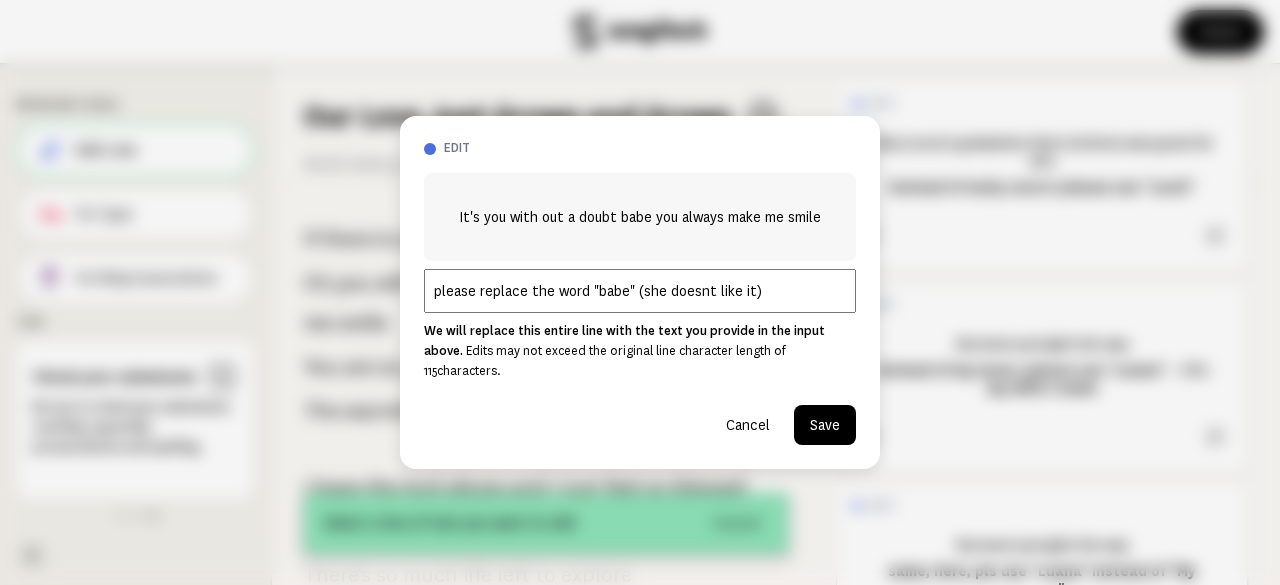 type on "please replace the word "babe" (she doesnt like it)" 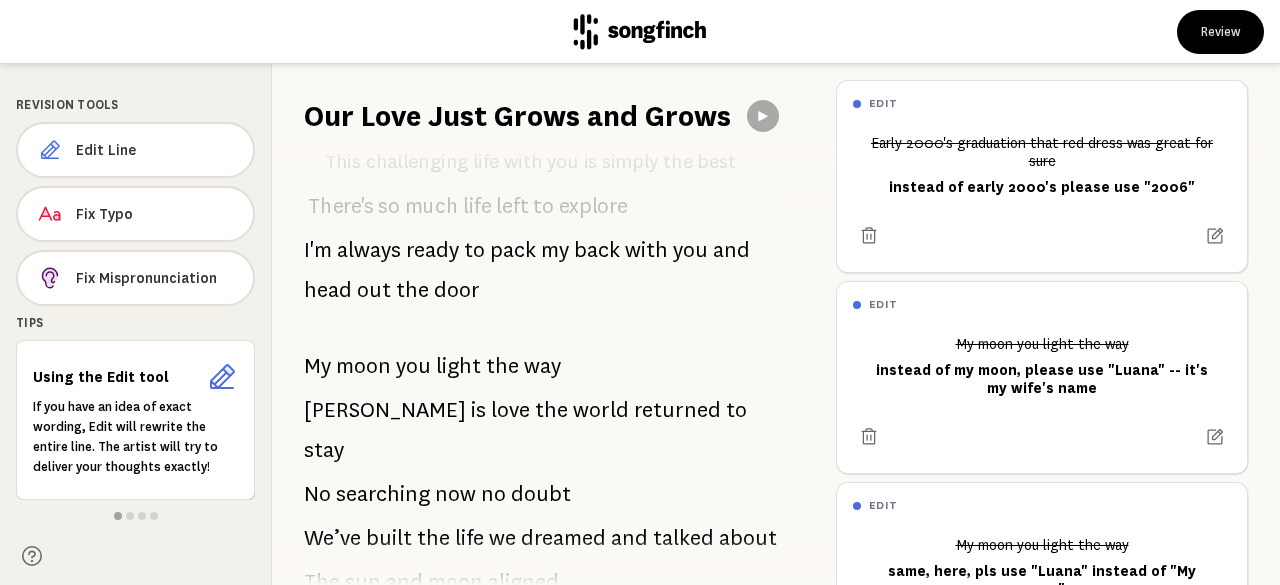 scroll, scrollTop: 2122, scrollLeft: 0, axis: vertical 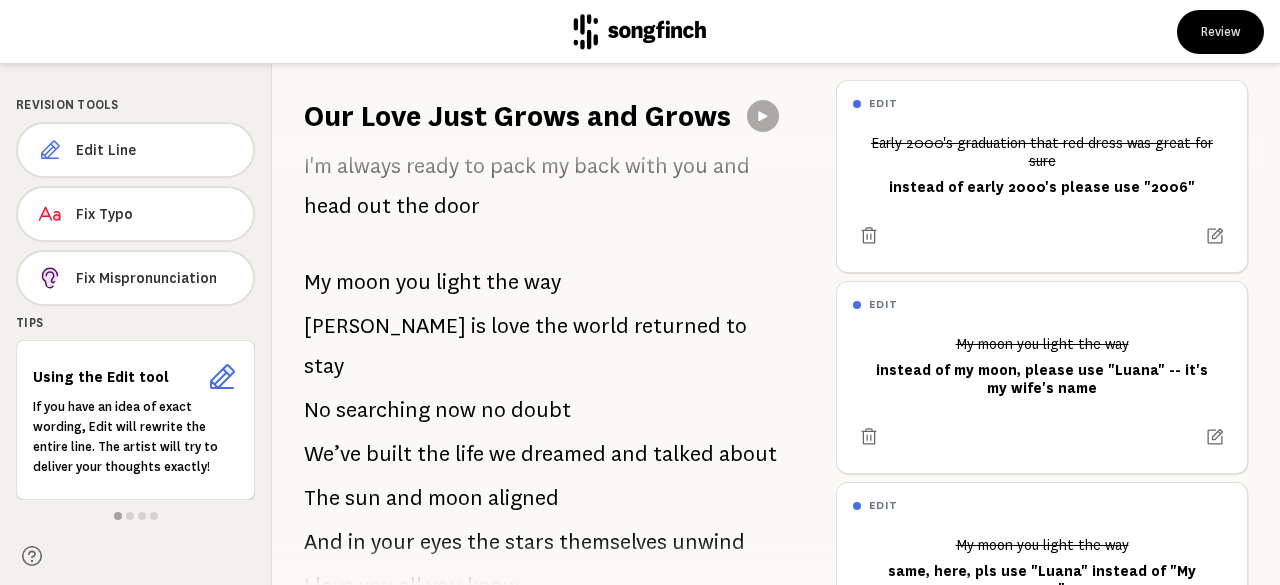 click on "light" at bounding box center [458, 282] 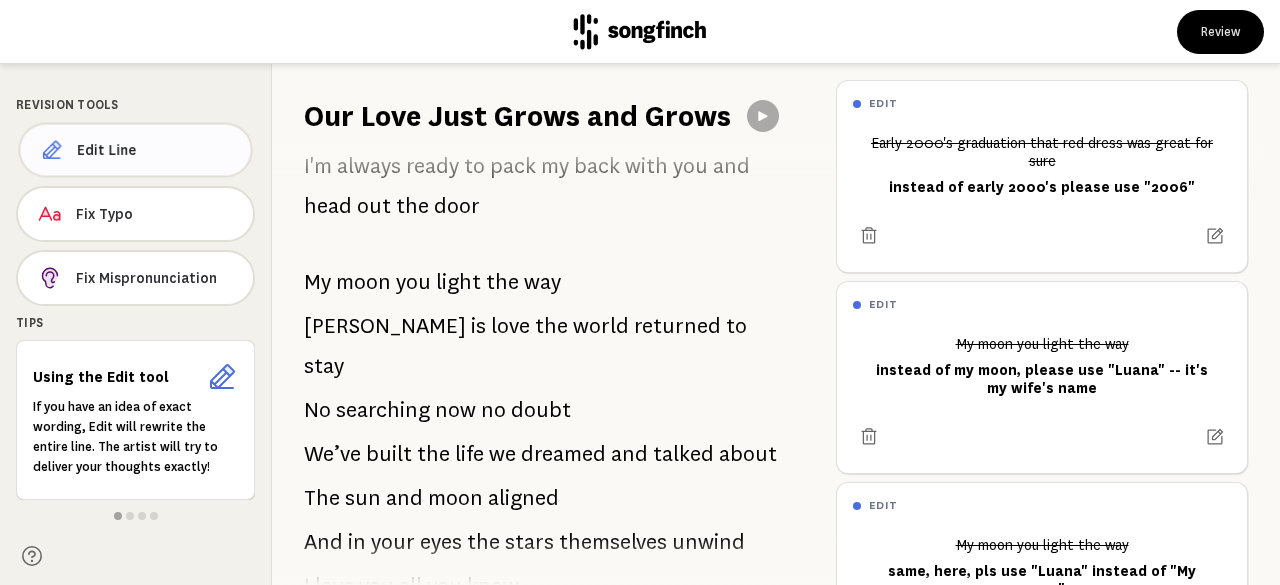 click on "Edit Line" at bounding box center (156, 150) 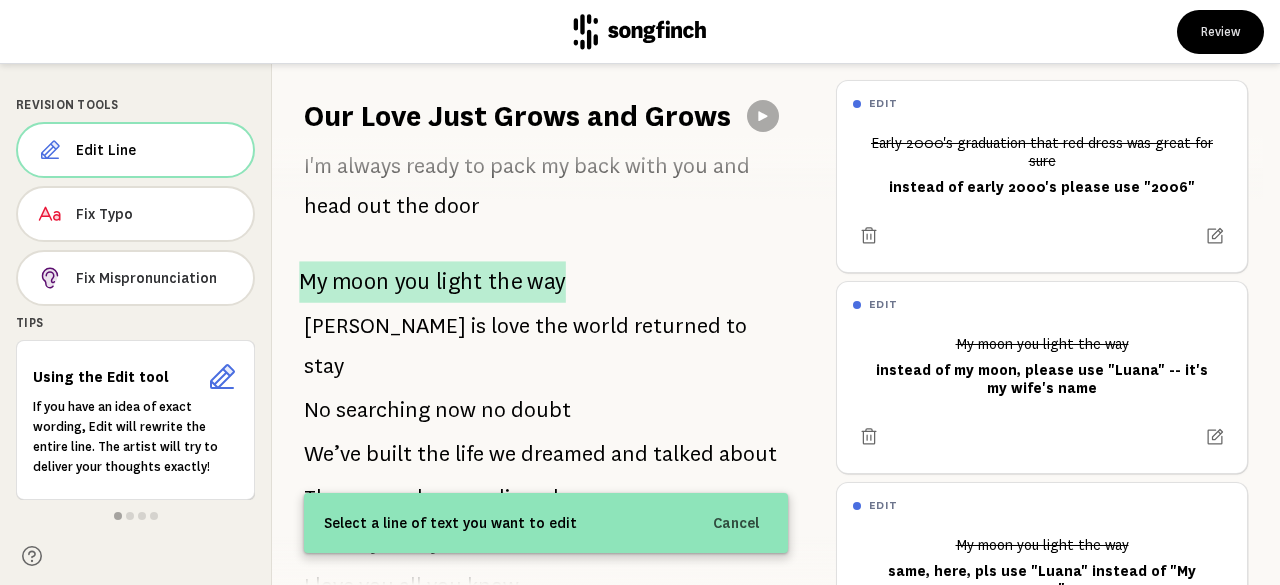 click on "you" at bounding box center (413, 282) 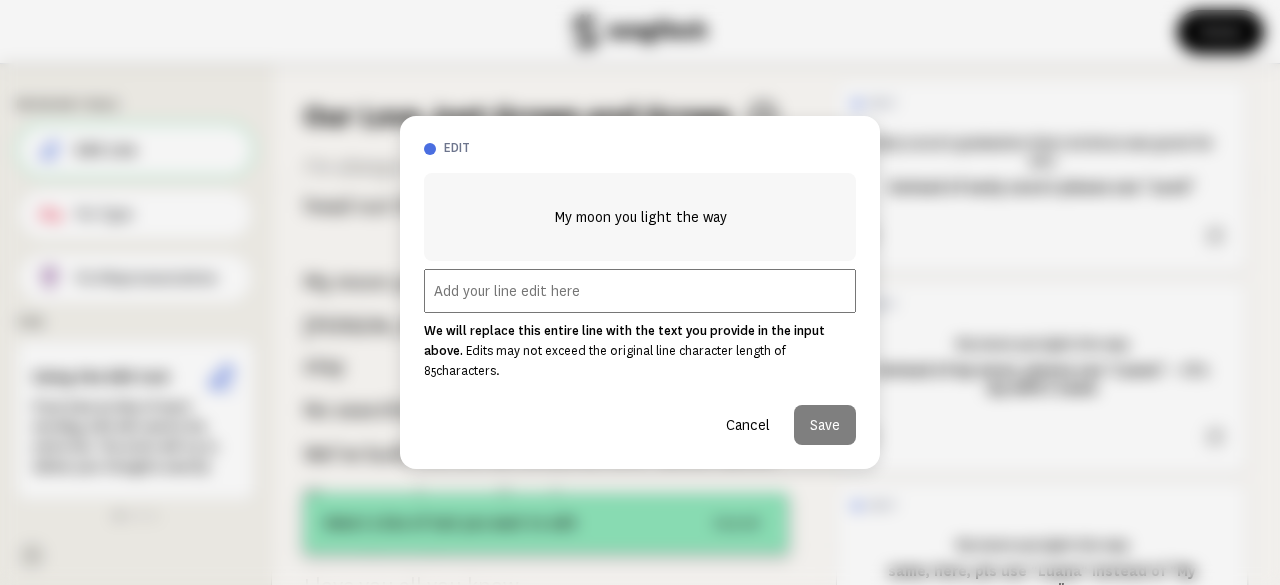 click at bounding box center (640, 291) 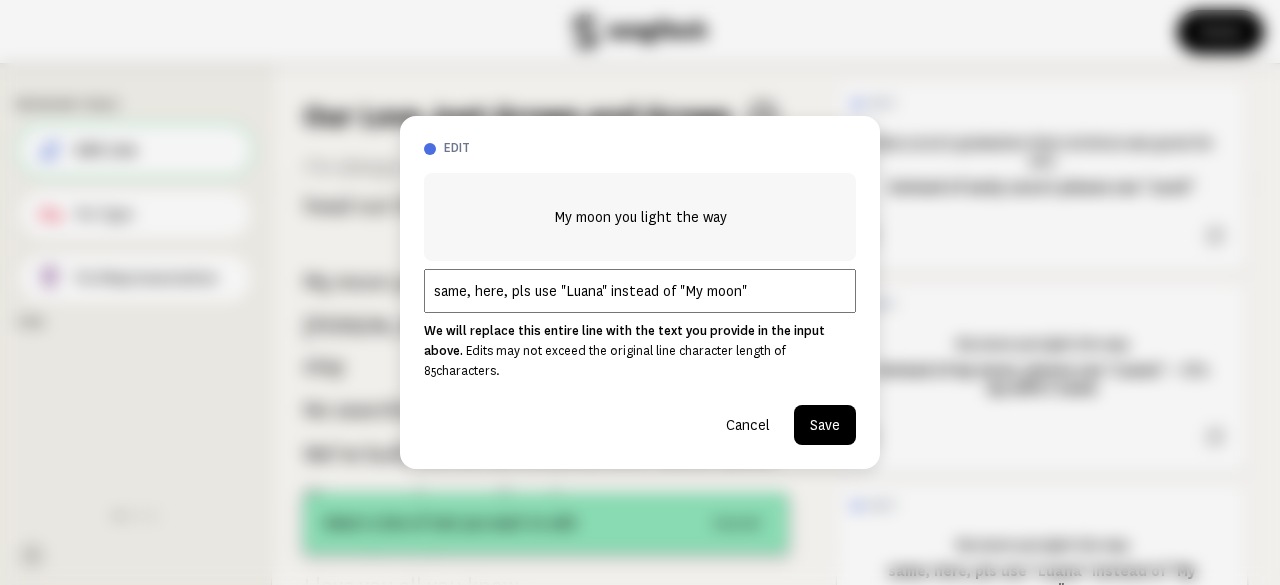 type on "same, here, pls use "Luana" instead of "My moon"" 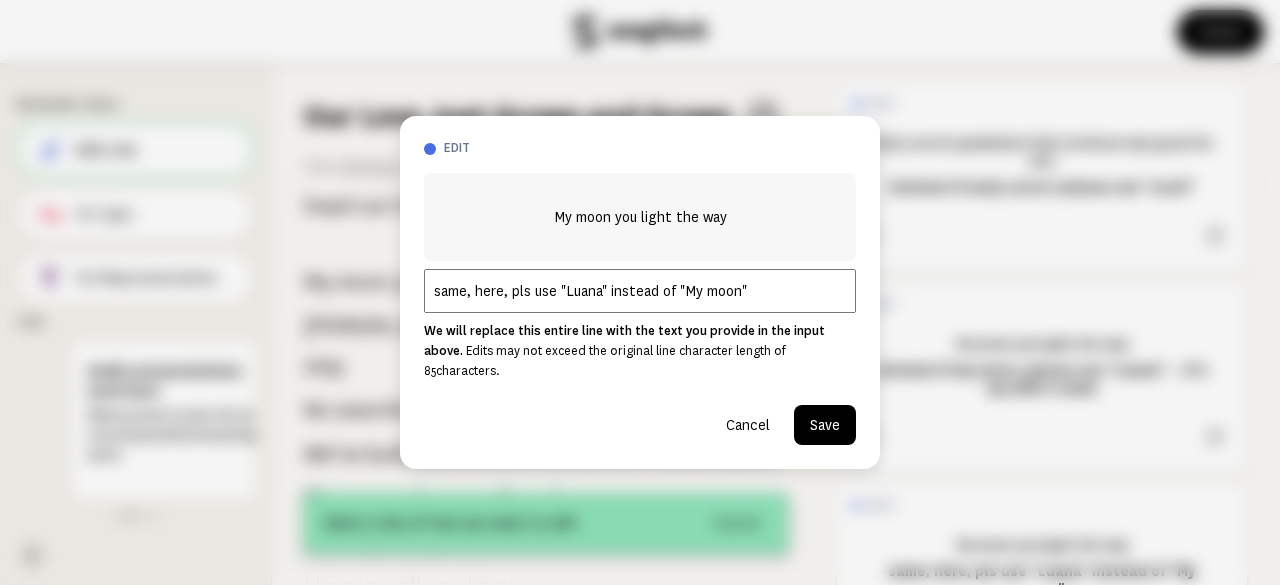 click on "Save" at bounding box center (825, 425) 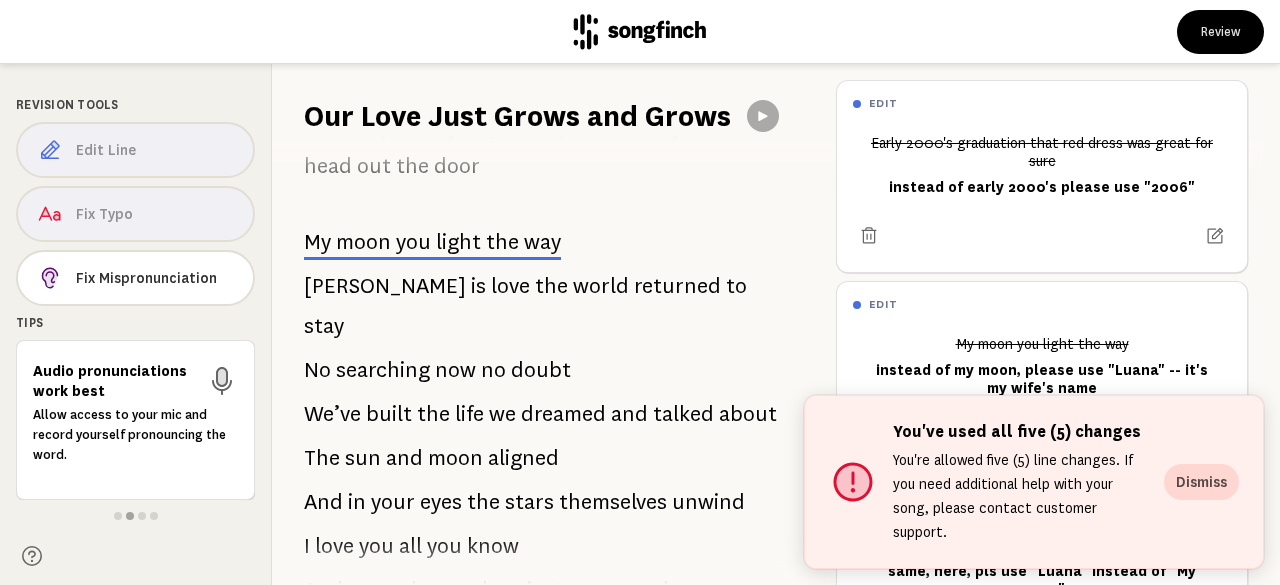 scroll, scrollTop: 2163, scrollLeft: 0, axis: vertical 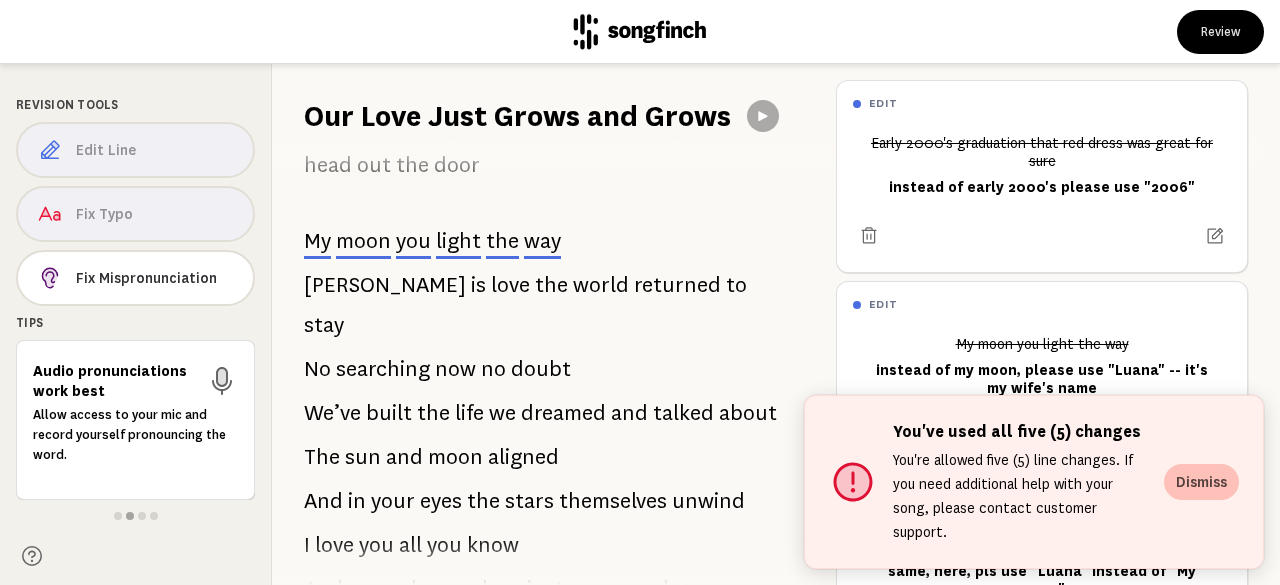 click on "Dismiss" at bounding box center (1201, 482) 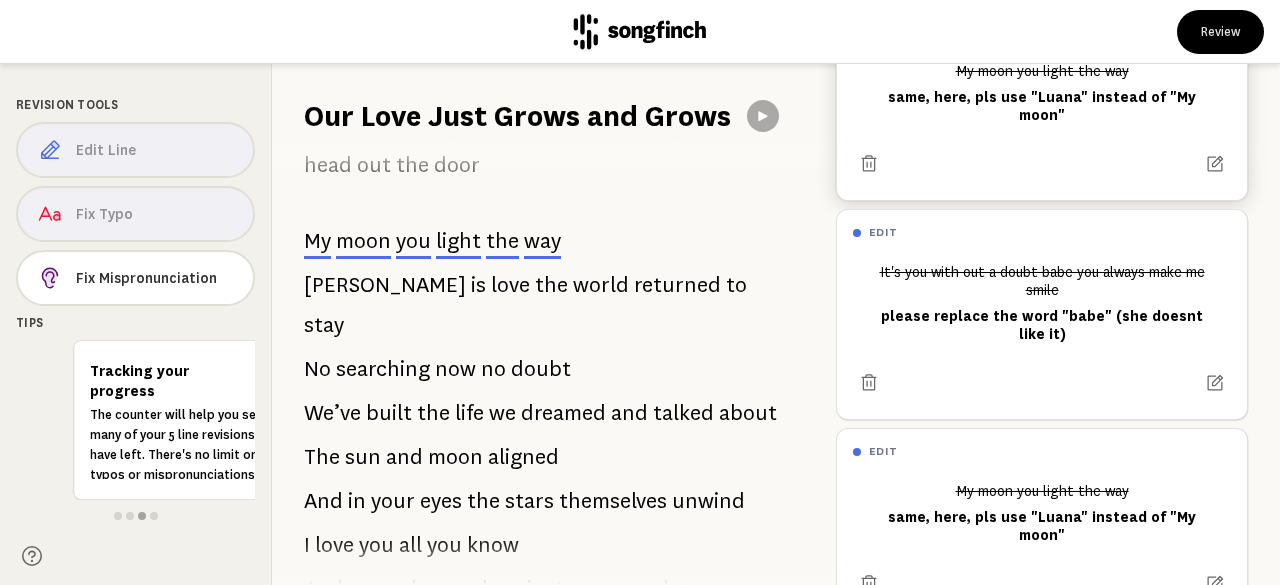 scroll, scrollTop: 475, scrollLeft: 0, axis: vertical 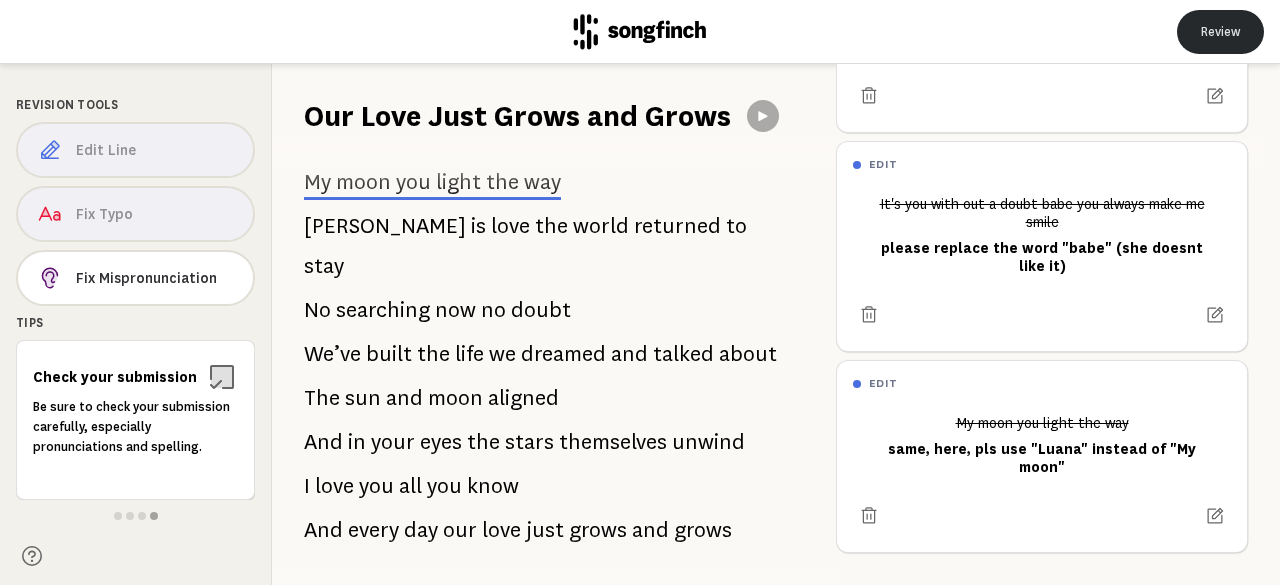 click on "Review" at bounding box center [1220, 32] 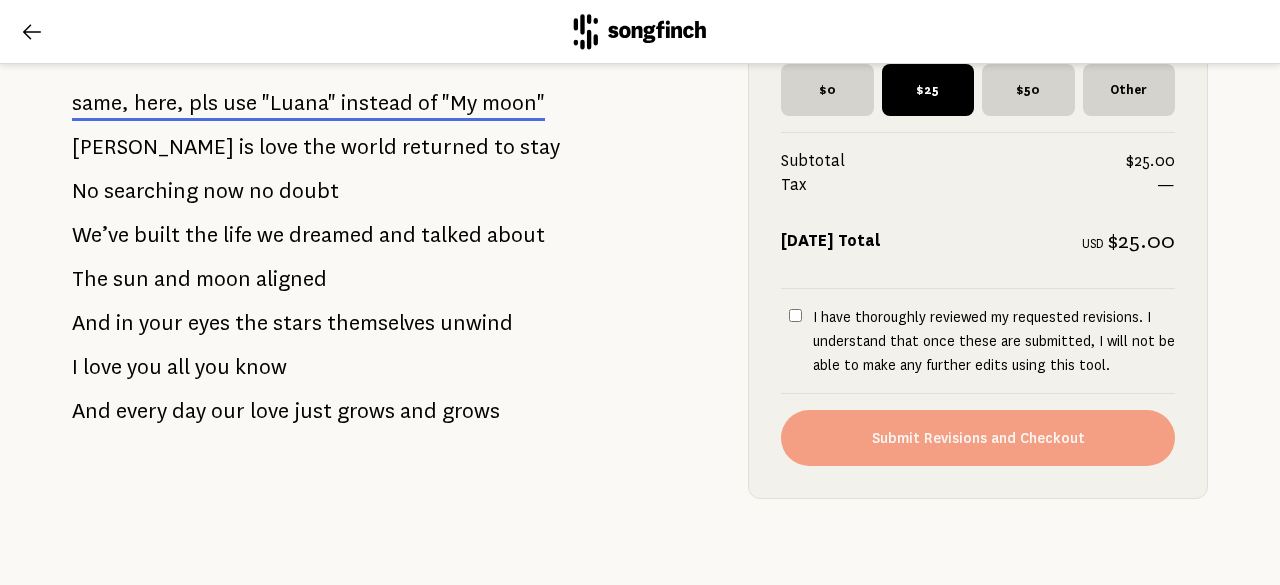 scroll, scrollTop: 2334, scrollLeft: 0, axis: vertical 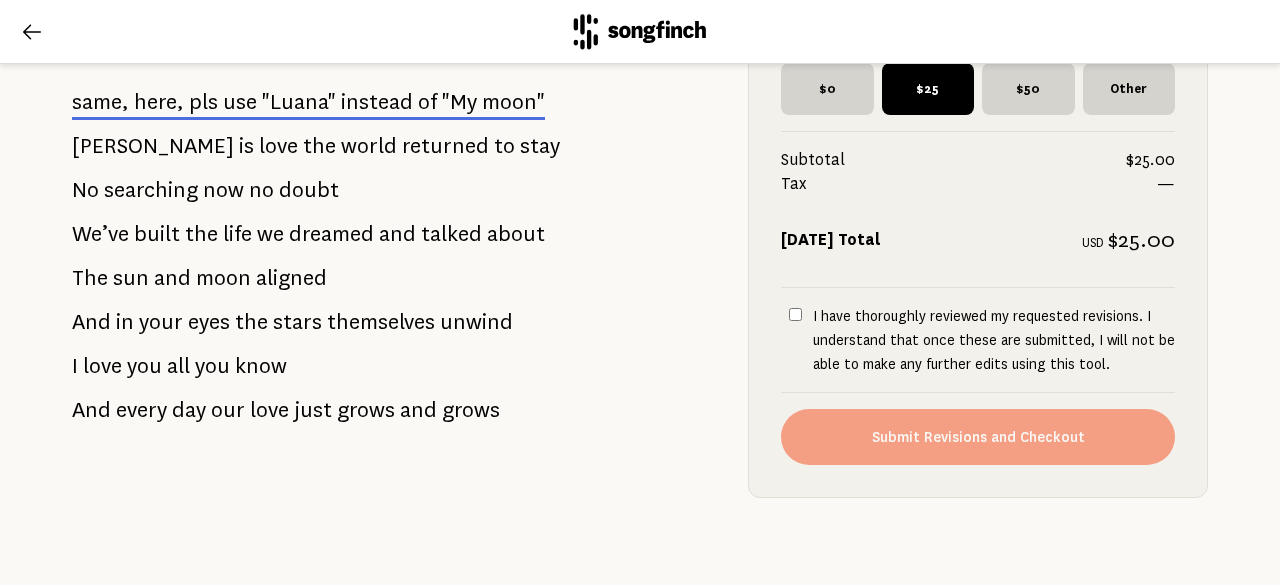click on "I have thoroughly reviewed my requested revisions. I understand that once these are submitted, I will not be able to make any further edits using this tool." at bounding box center (795, 314) 